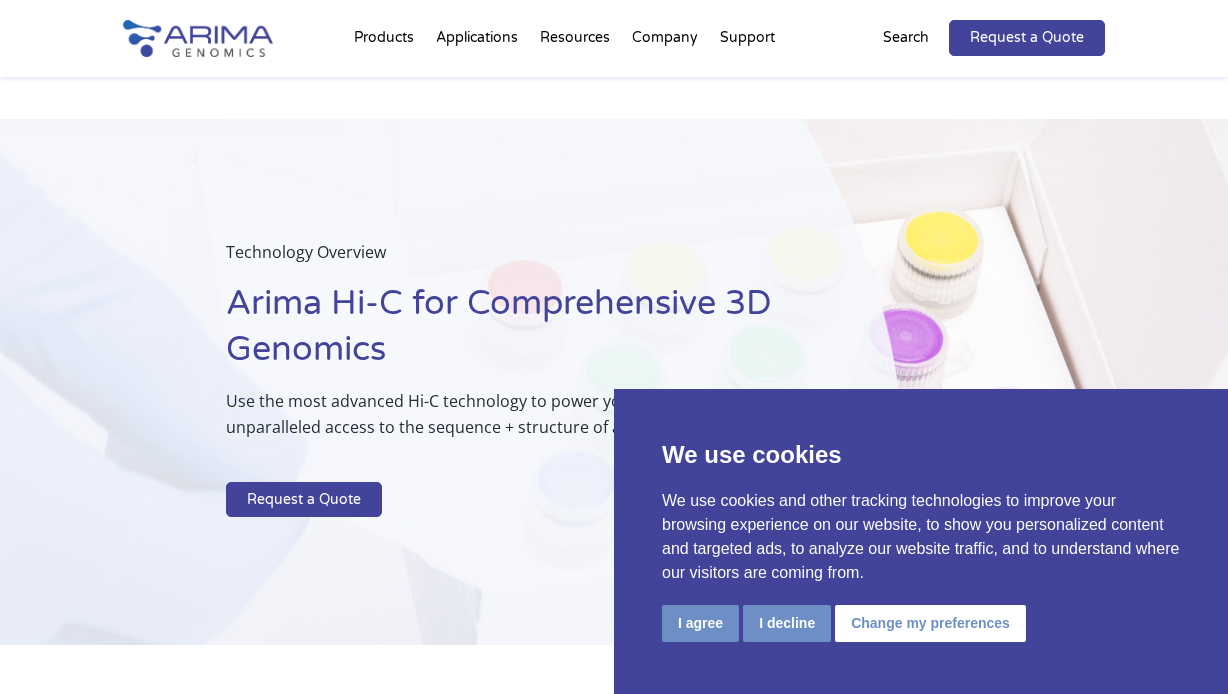 scroll, scrollTop: 163, scrollLeft: 0, axis: vertical 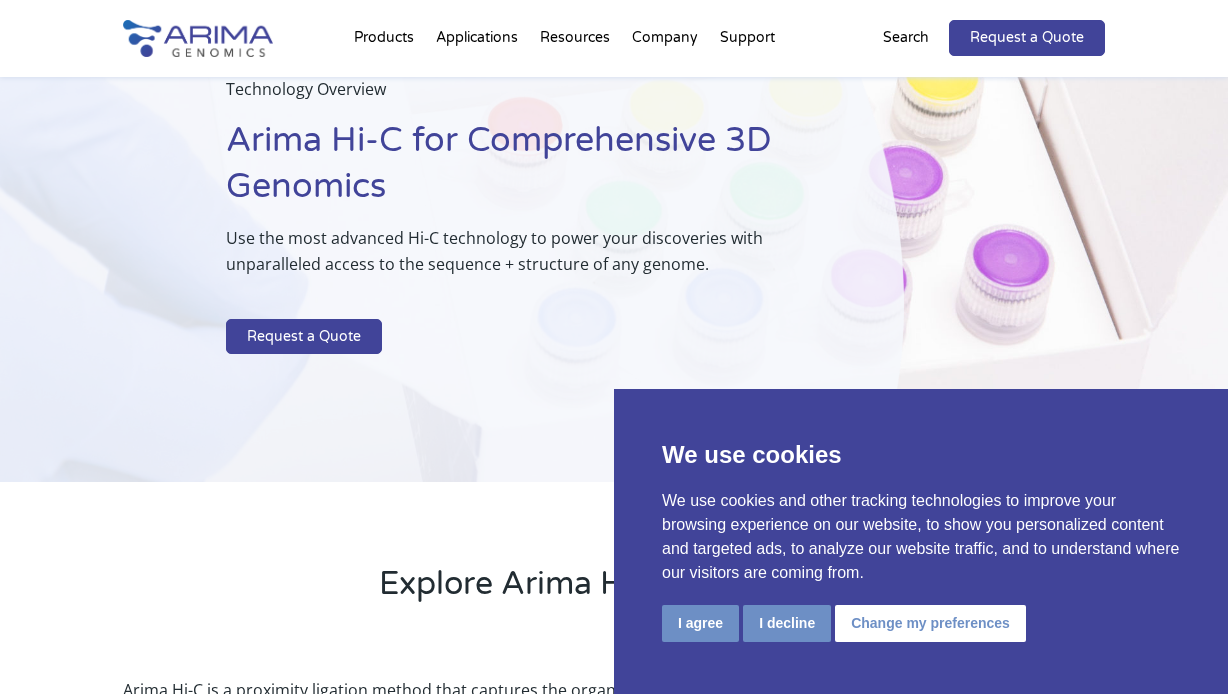 click on "I agree" at bounding box center [700, 623] 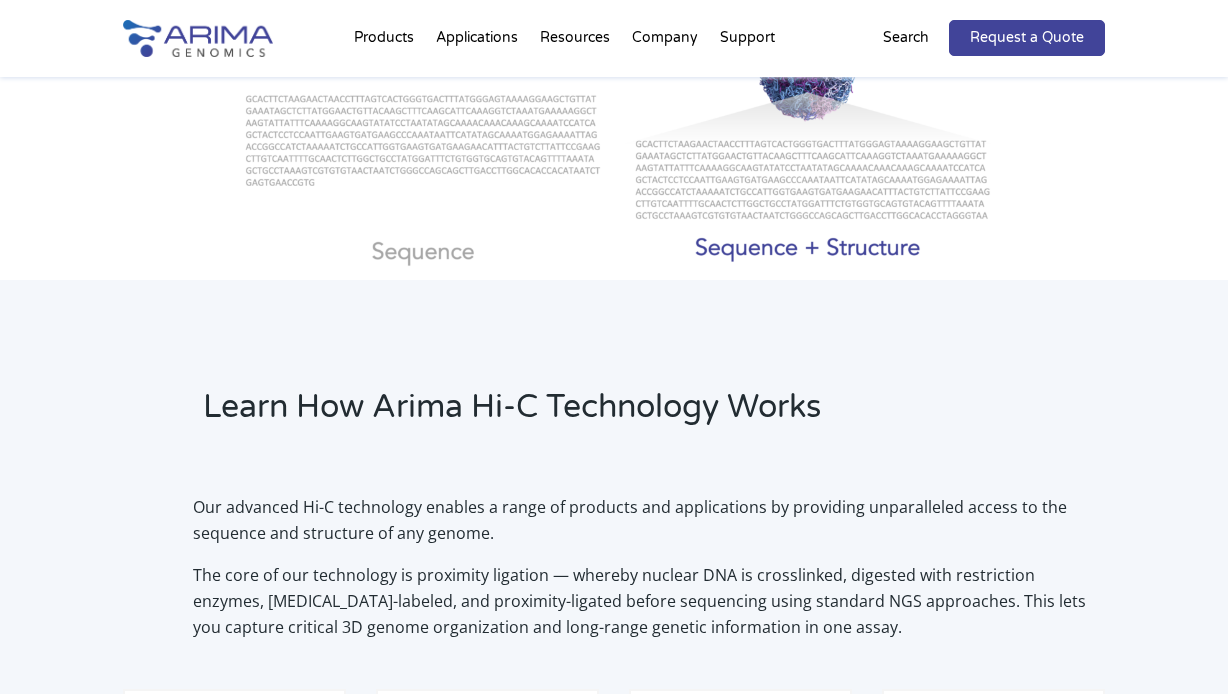 scroll, scrollTop: 1422, scrollLeft: 0, axis: vertical 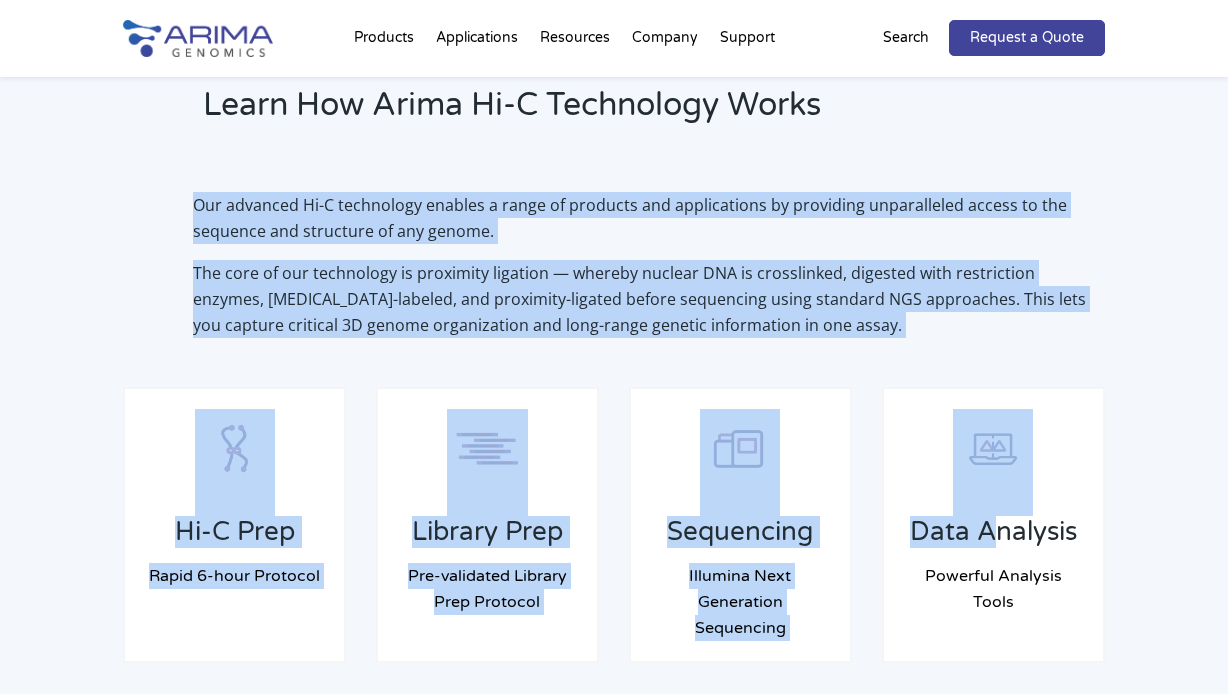 drag, startPoint x: 1000, startPoint y: 521, endPoint x: 260, endPoint y: 170, distance: 819.0244 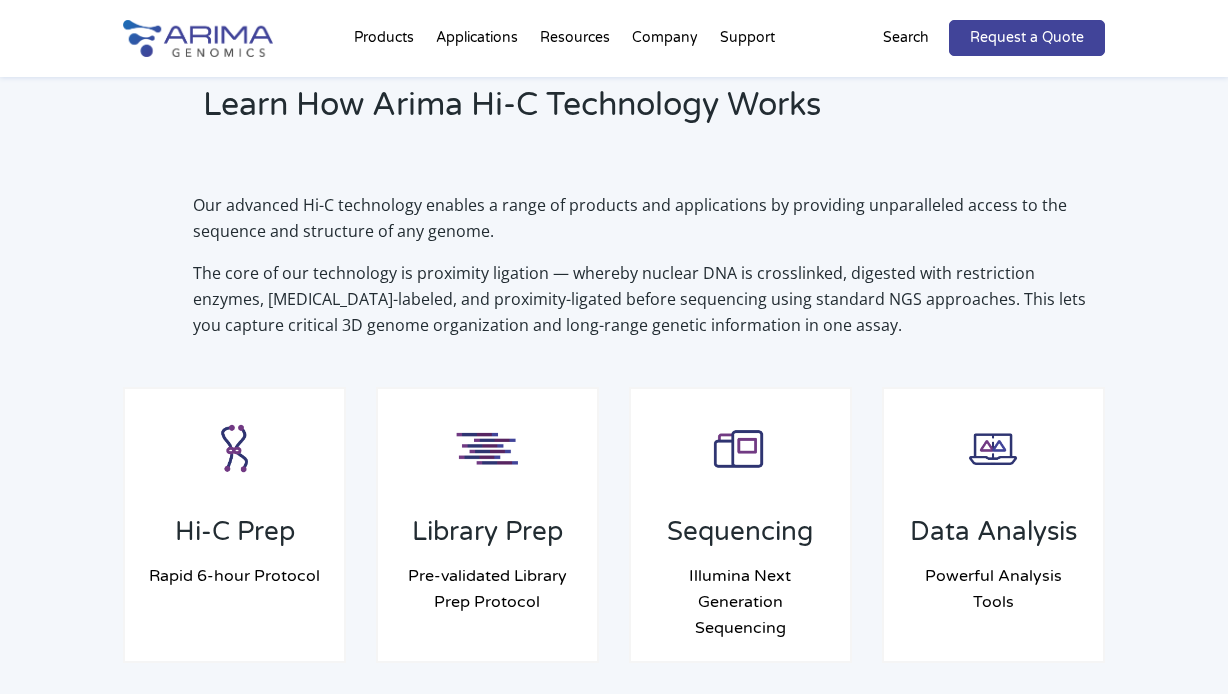 click on "Learn How Arima Hi-C Technology Works Our advanced Hi-C technology enables a range of products and applications by providing unparalleled access to the sequence and structure of any genome. The core of our technology is proximity ligation — whereby nuclear DNA is crosslinked, digested with restriction enzymes, biotin-labeled, and proximity-ligated before sequencing using standard NGS approaches. This lets you capture critical 3D genome organization and long-range genetic information in one assay.   Hi-C Prep Rapid 6-hour Protocol Compatible across a wide range of sample types including fresh/frozen tissue, cell lines, and FFPE samples   Library Prep Pre-validated Library Prep Protocol Use our standard or low DNA input library prep protocols   Sequencing Illumina Next Generation Sequencing Get more from your next generation sequencing data   Data Analysis Powerful Analysis Tools Use our open-source tools and pipelines to align and visualize your data" at bounding box center (614, 372) 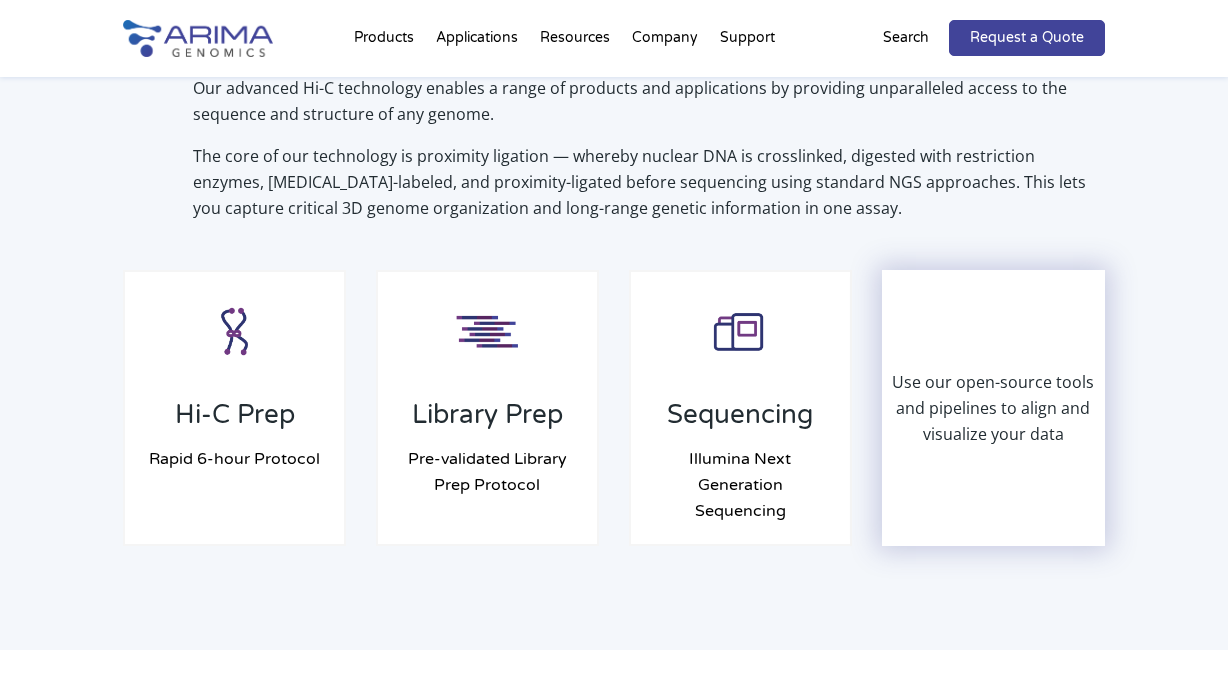 click on "Use our open-source tools and pipelines to align and visualize your data" at bounding box center (993, 408) 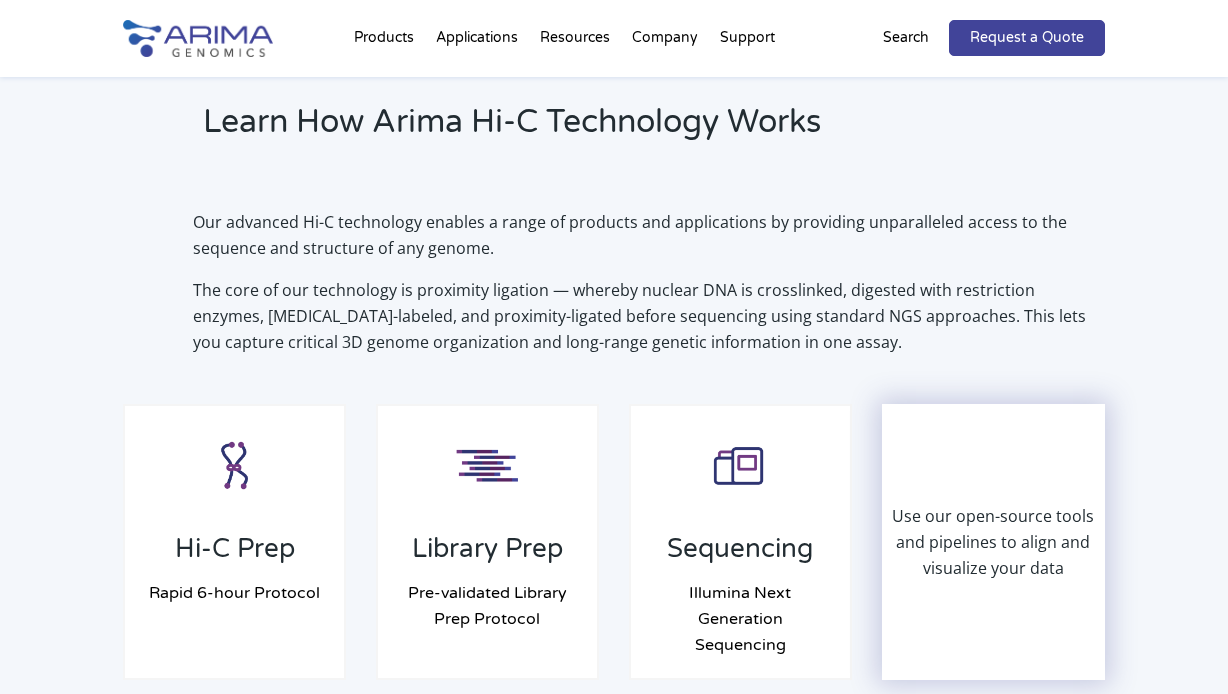 click on "Learn How Arima Hi-C Technology Works Our advanced Hi-C technology enables a range of products and applications by providing unparalleled access to the sequence and structure of any genome. The core of our technology is proximity ligation — whereby nuclear DNA is crosslinked, digested with restriction enzymes, biotin-labeled, and proximity-ligated before sequencing using standard NGS approaches. This lets you capture critical 3D genome organization and long-range genetic information in one assay.   Hi-C Prep Rapid 6-hour Protocol Compatible across a wide range of sample types including fresh/frozen tissue, cell lines, and FFPE samples   Library Prep Pre-validated Library Prep Protocol Use our standard or low DNA input library prep protocols   Sequencing Illumina Next Generation Sequencing Get more from your next generation sequencing data   Data Analysis Powerful Analysis Tools Use our open-source tools and pipelines to align and visualize your data" at bounding box center (614, 389) 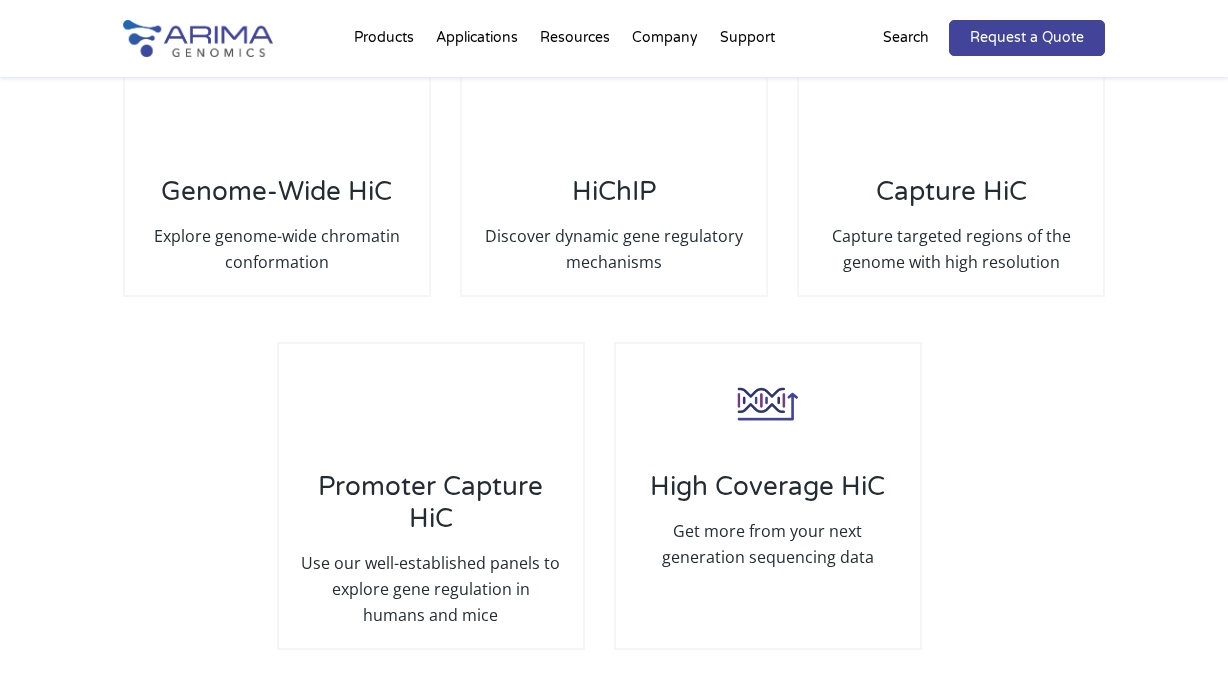scroll, scrollTop: 3768, scrollLeft: 0, axis: vertical 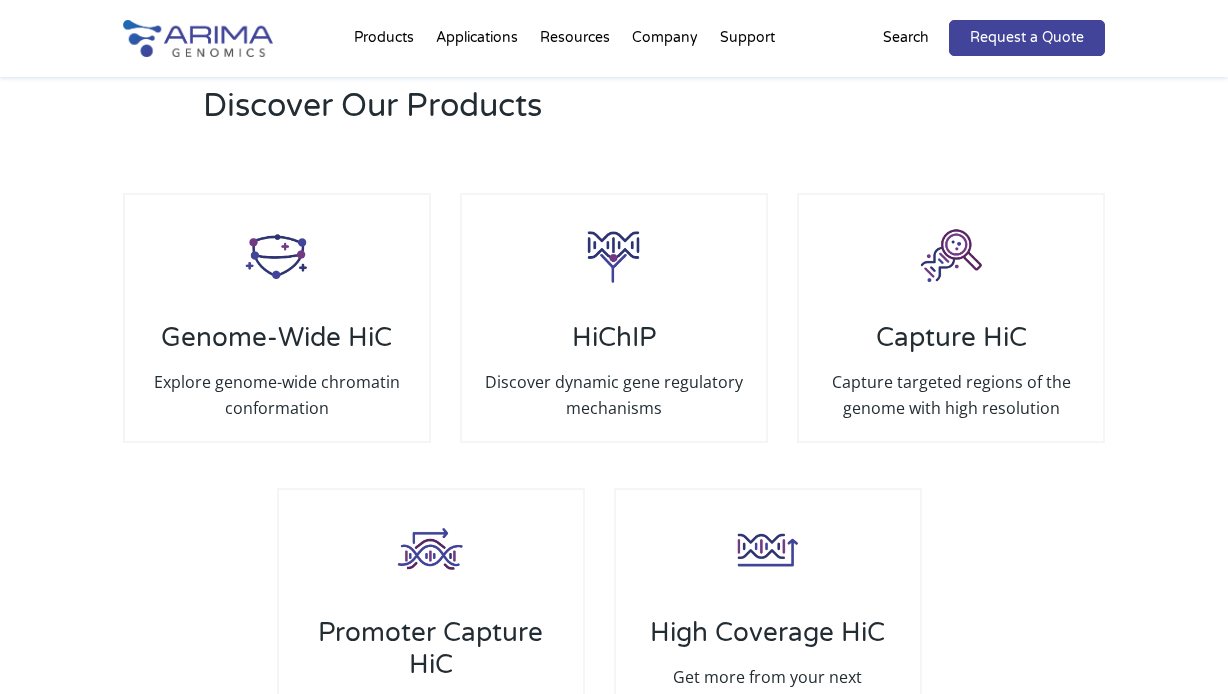 click on "Genome-Wide HiC" at bounding box center [277, 345] 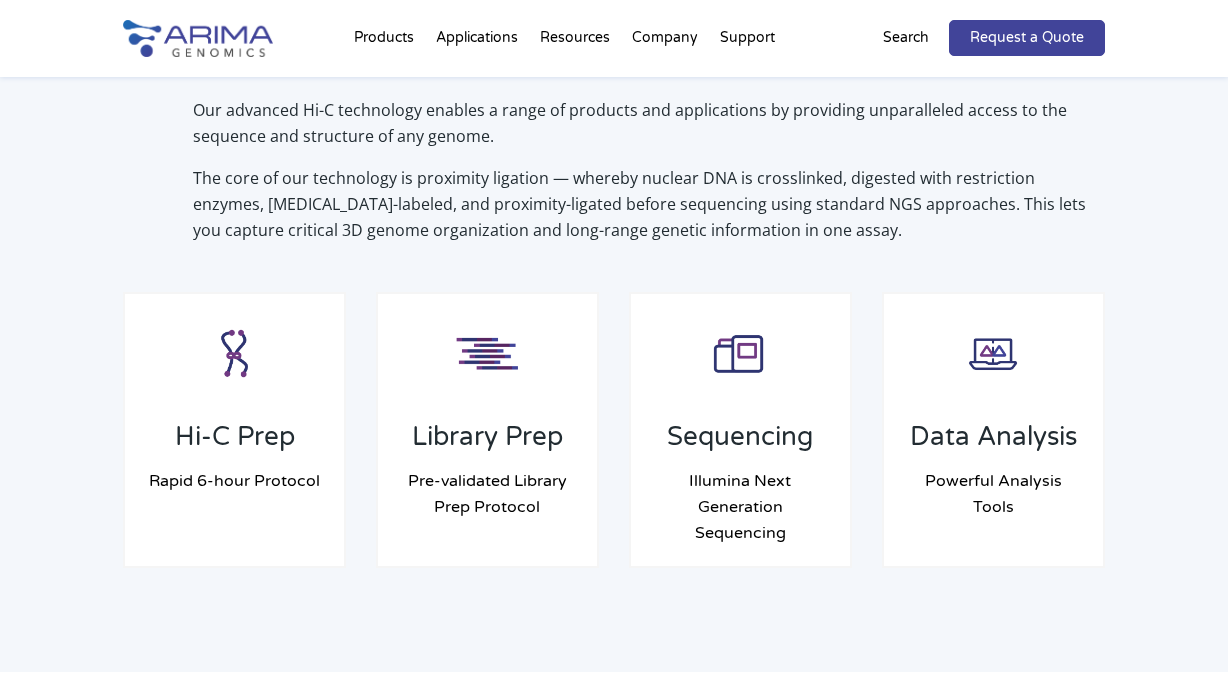 scroll, scrollTop: 1484, scrollLeft: 0, axis: vertical 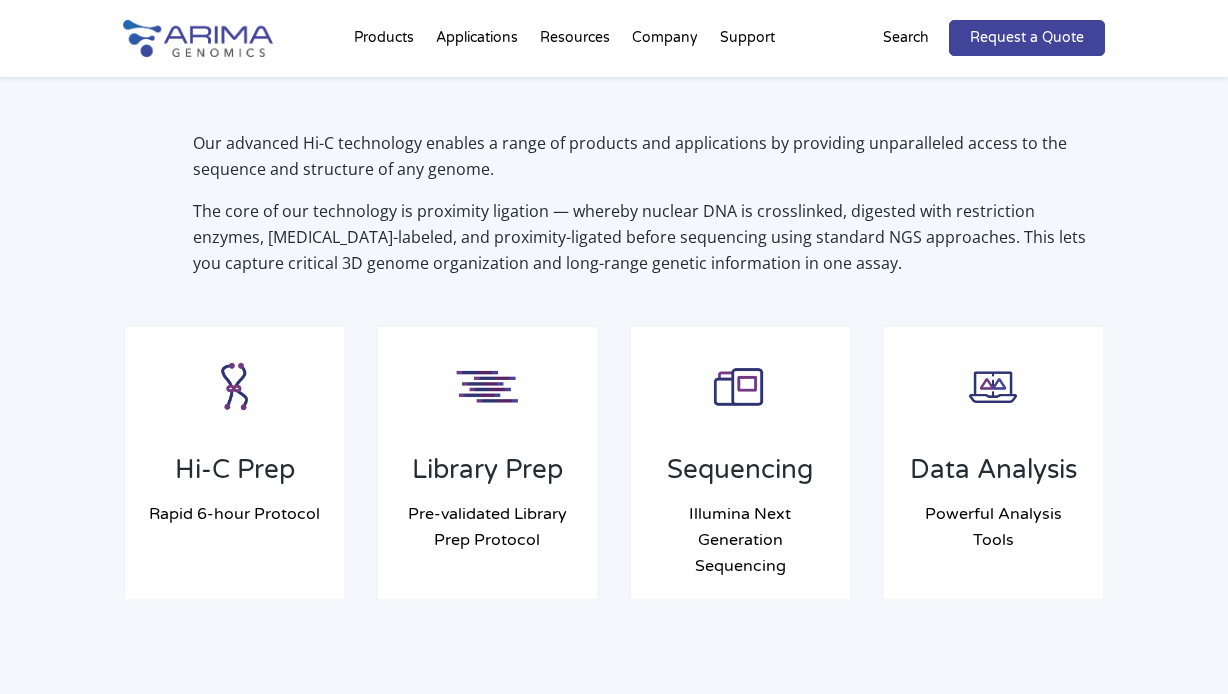 click on "Data Analysis Powerful Analysis Tools Use our open-source tools and pipelines to align and visualize your data" at bounding box center (993, 463) 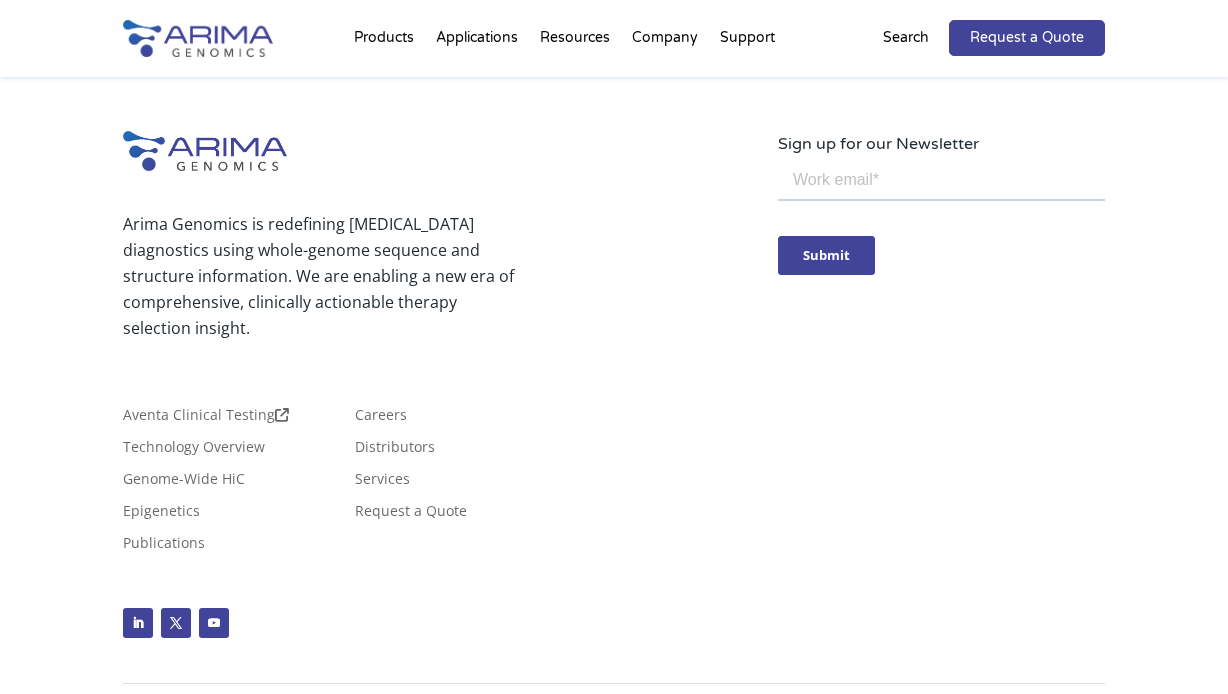 scroll, scrollTop: 5635, scrollLeft: 0, axis: vertical 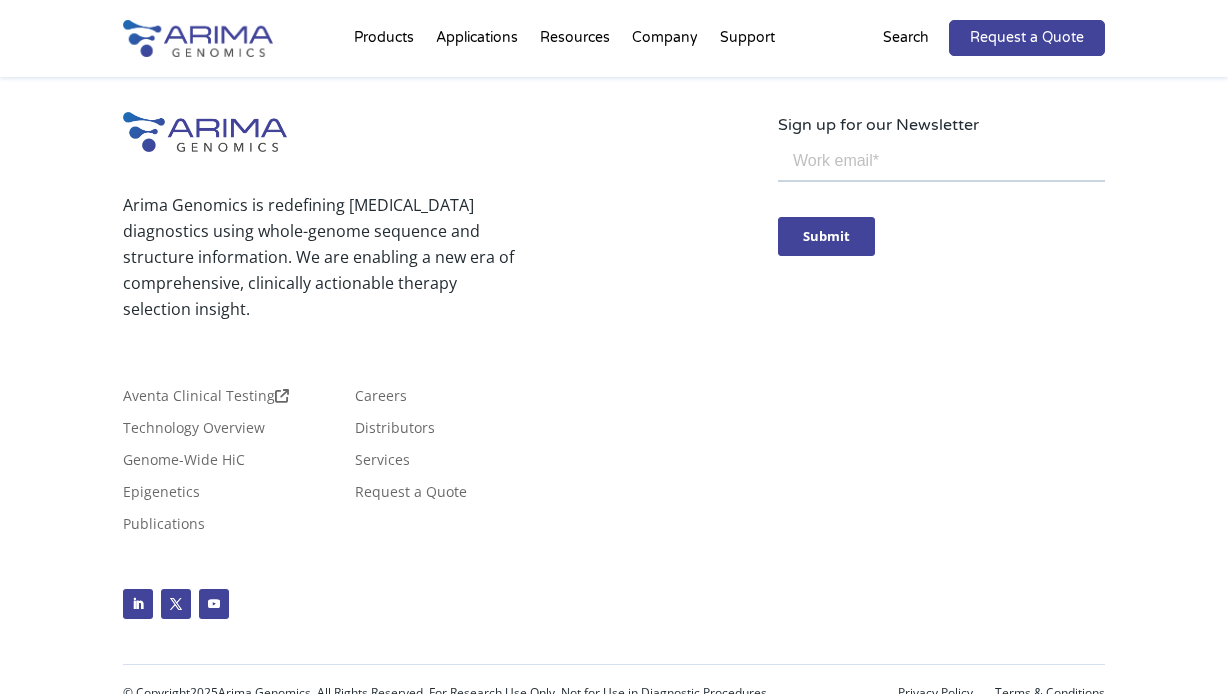 click on "Genome-Wide HiC" at bounding box center (184, 464) 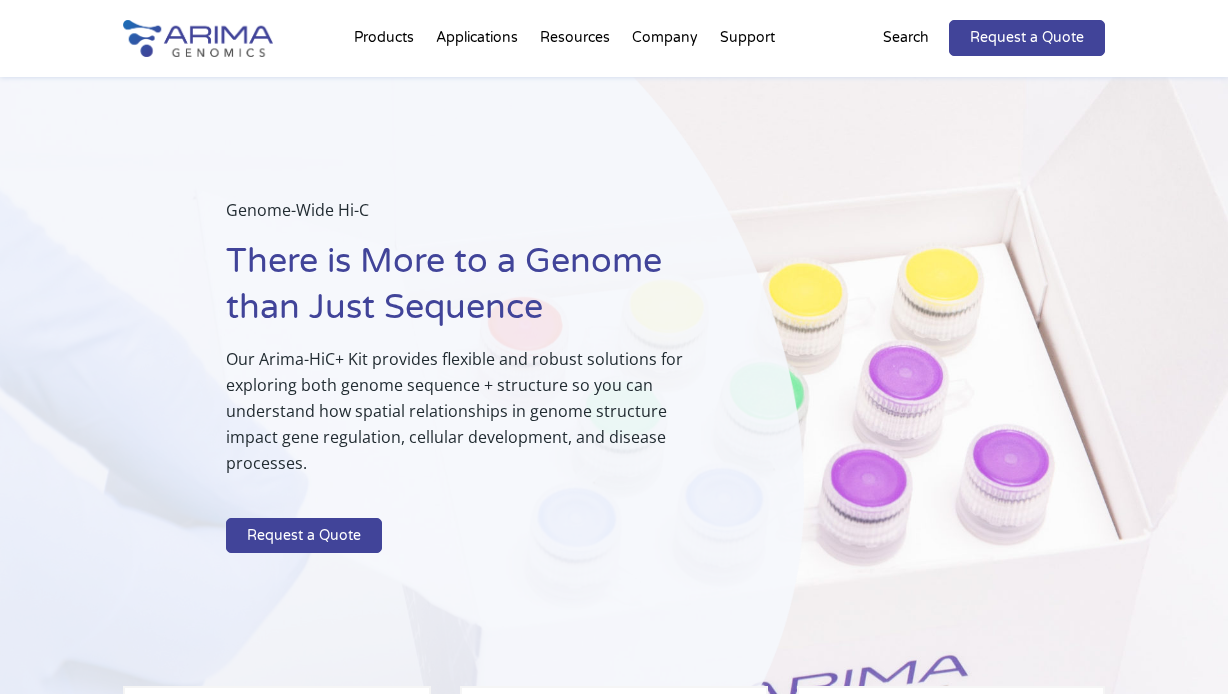 scroll, scrollTop: 0, scrollLeft: 0, axis: both 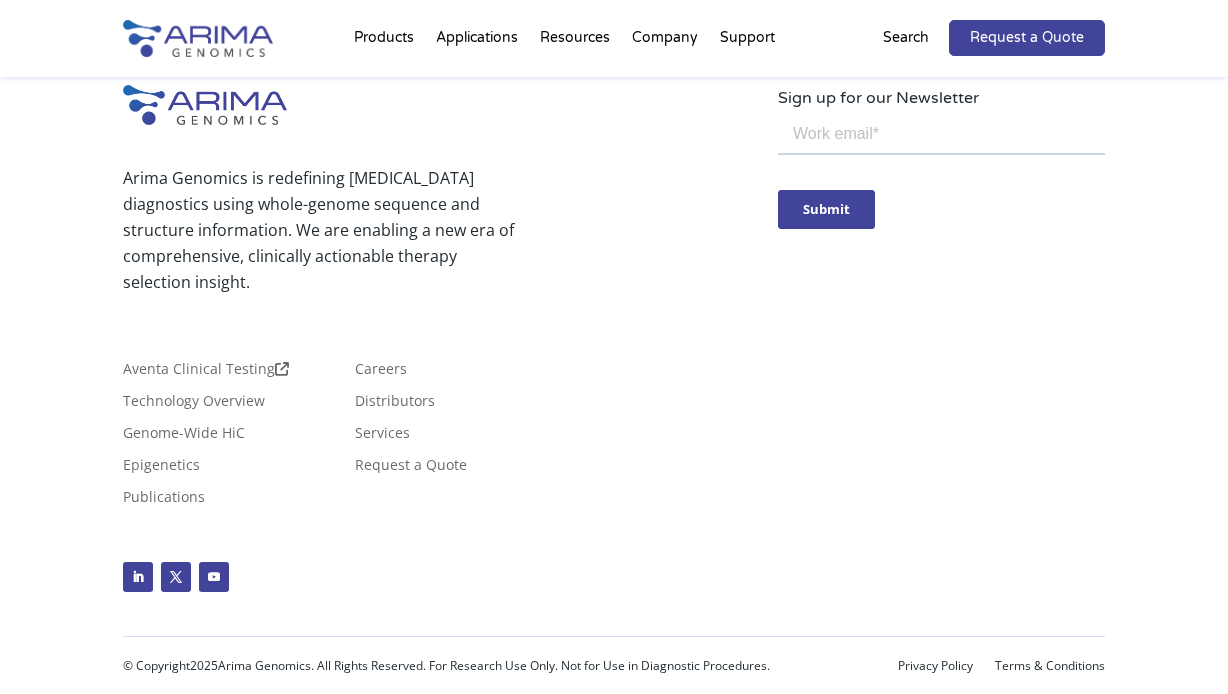 click on "Products Clinical Services Aventa FusionPlus  Aventa Lymphoma  Research Products Arima-HiC+ Arima-HiC+ FFPE Arima High Coverage HiC Promoter Capture HiC Custom Capture HiC Services All Services Single Cell Methyl-3C Service" at bounding box center [384, 42] 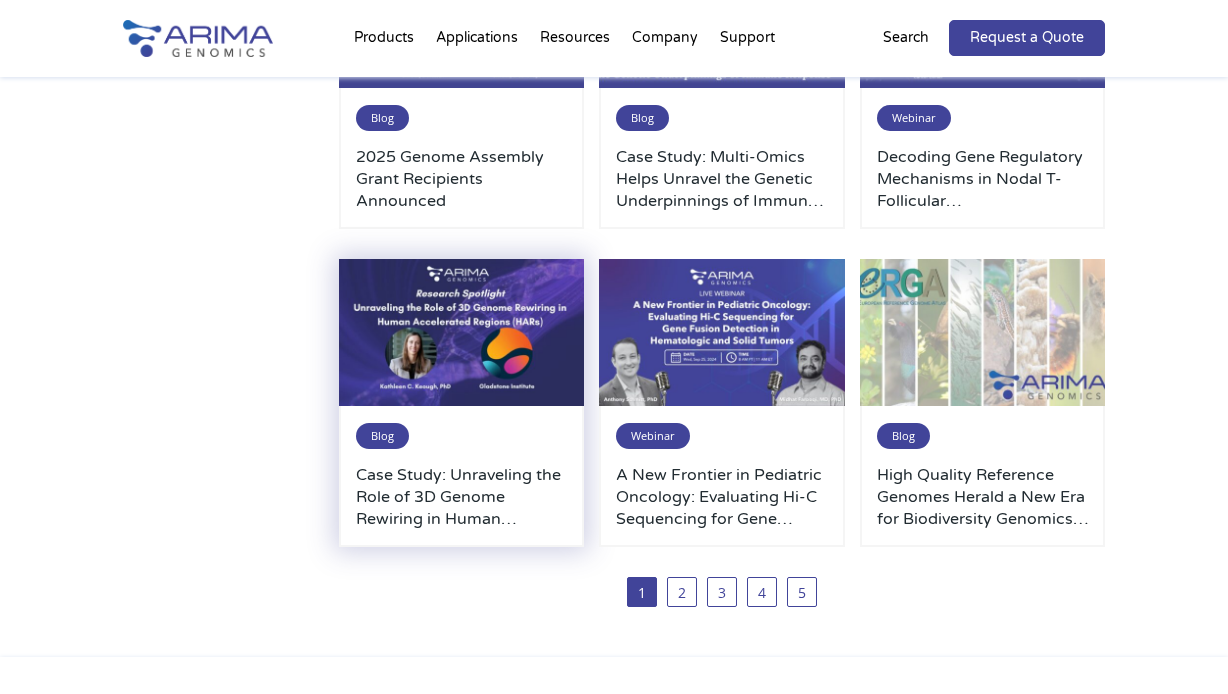 scroll, scrollTop: 0, scrollLeft: 0, axis: both 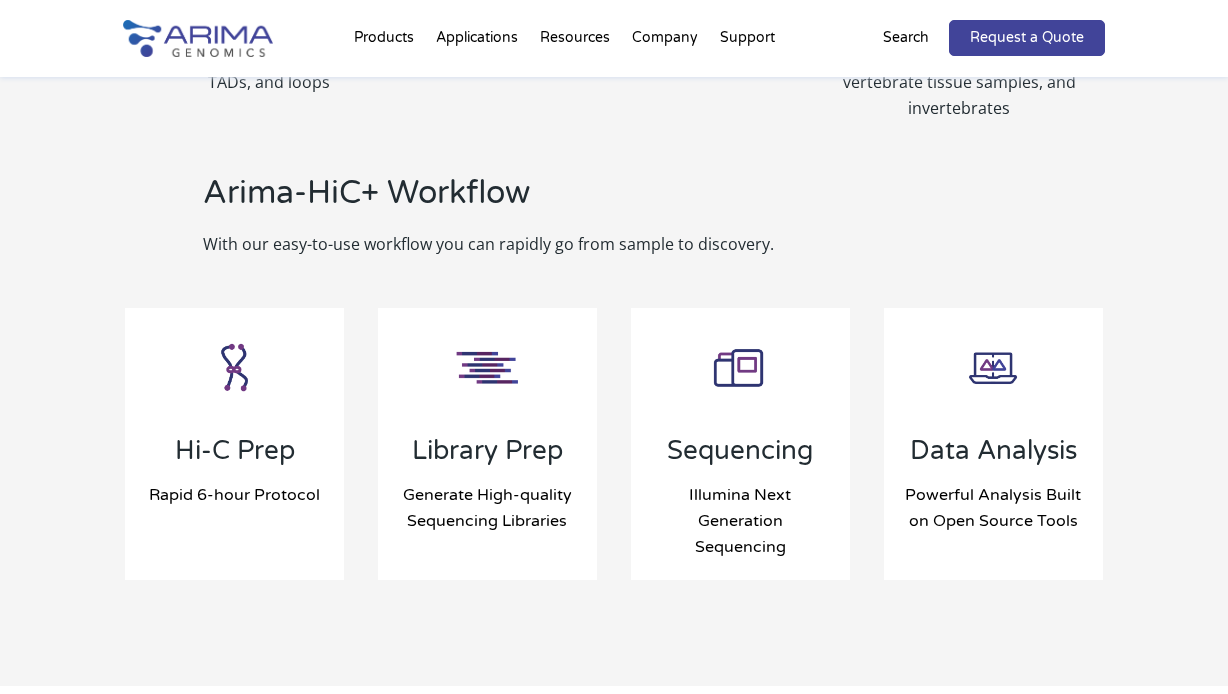 click on "Data Analysis Powerful Analysis Built on Open Source Tools Using the Juicer bioinformatics pipeline for HiC+ read alignment" at bounding box center (993, 444) 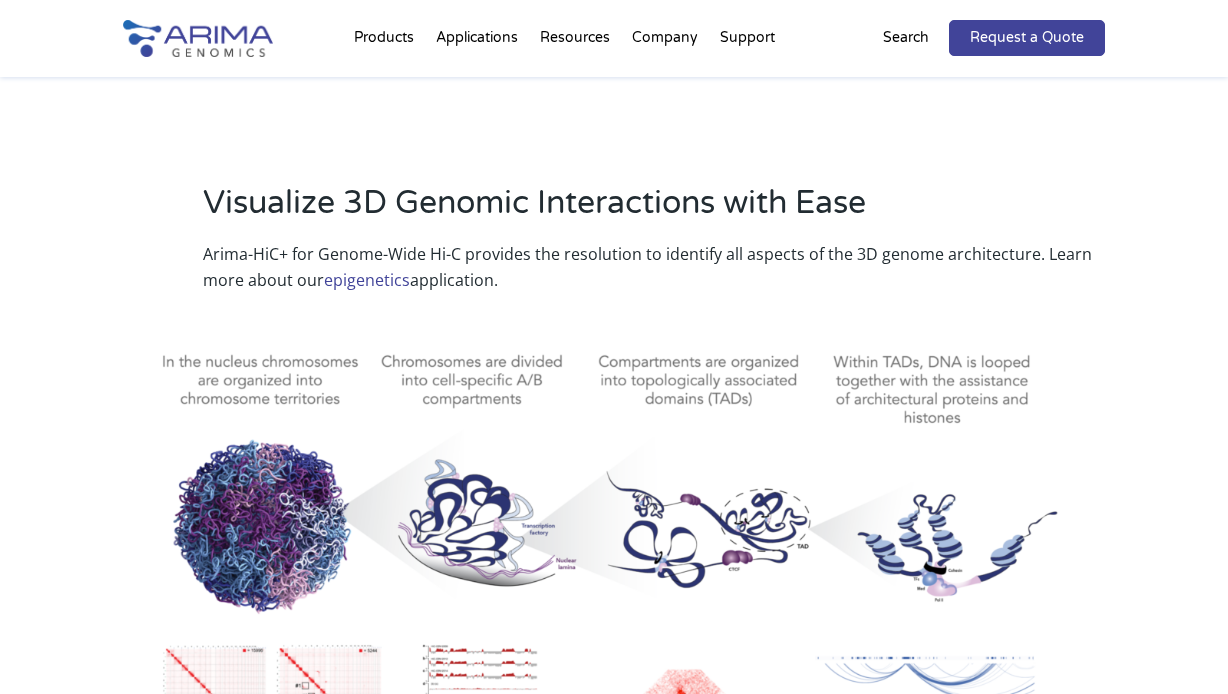scroll, scrollTop: 0, scrollLeft: 0, axis: both 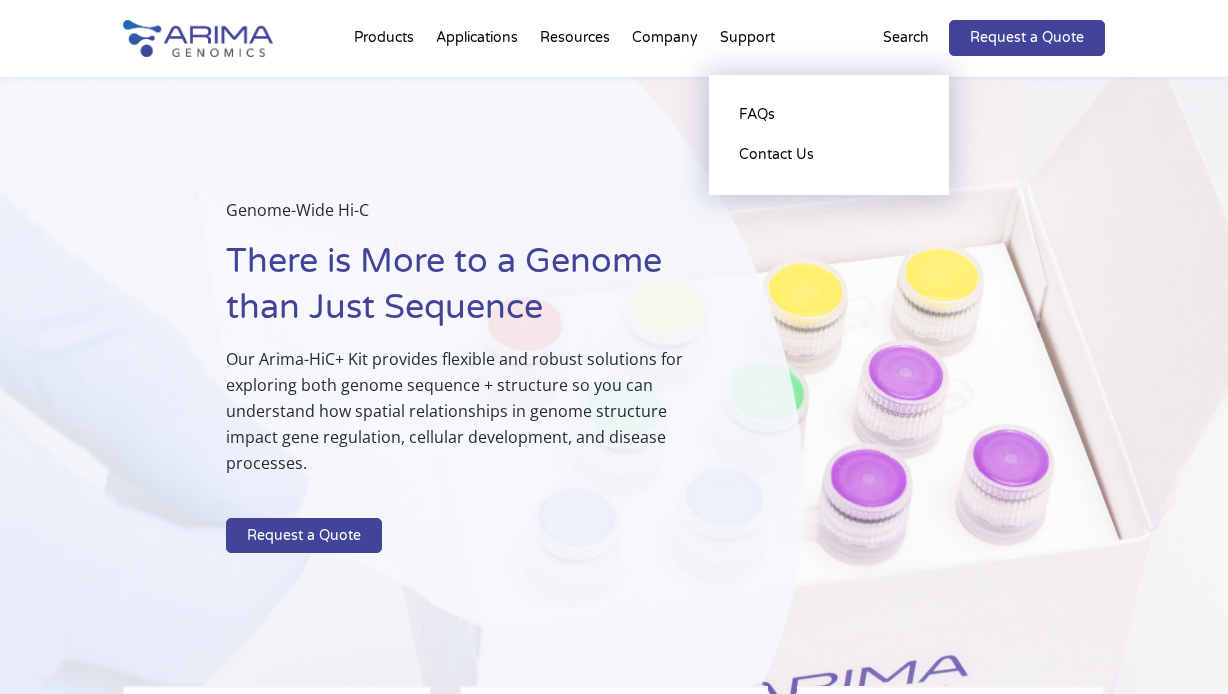 drag, startPoint x: 1160, startPoint y: 510, endPoint x: 741, endPoint y: 35, distance: 633.39246 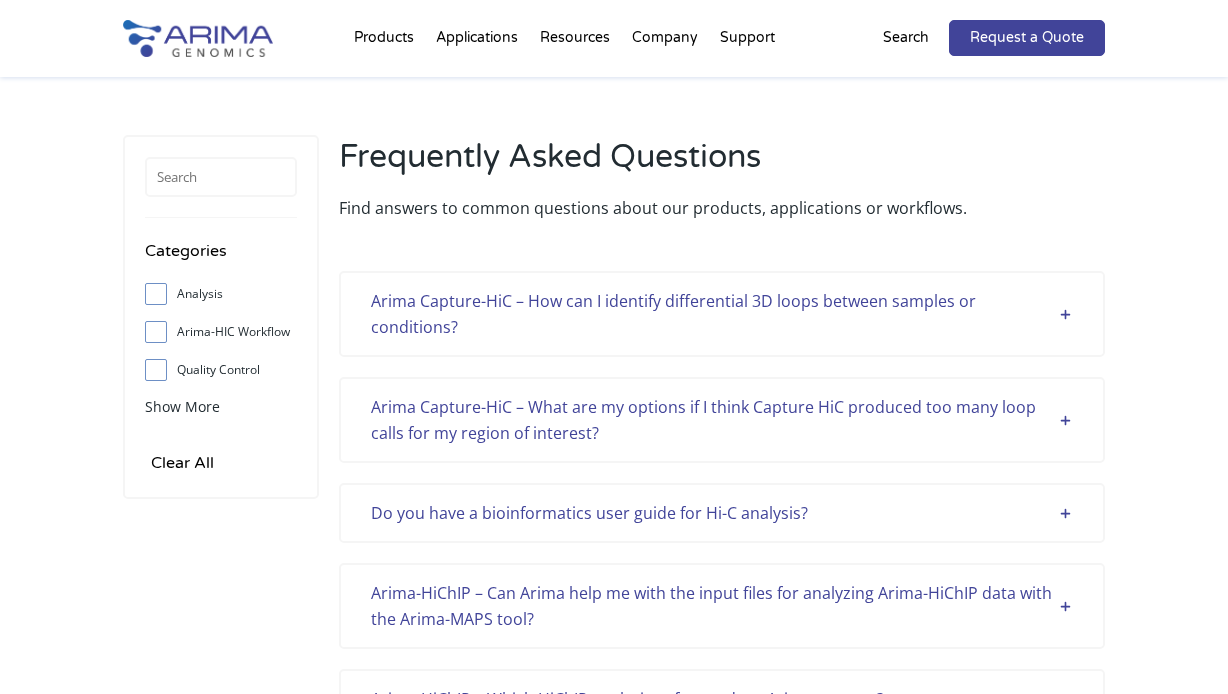 scroll, scrollTop: 0, scrollLeft: 0, axis: both 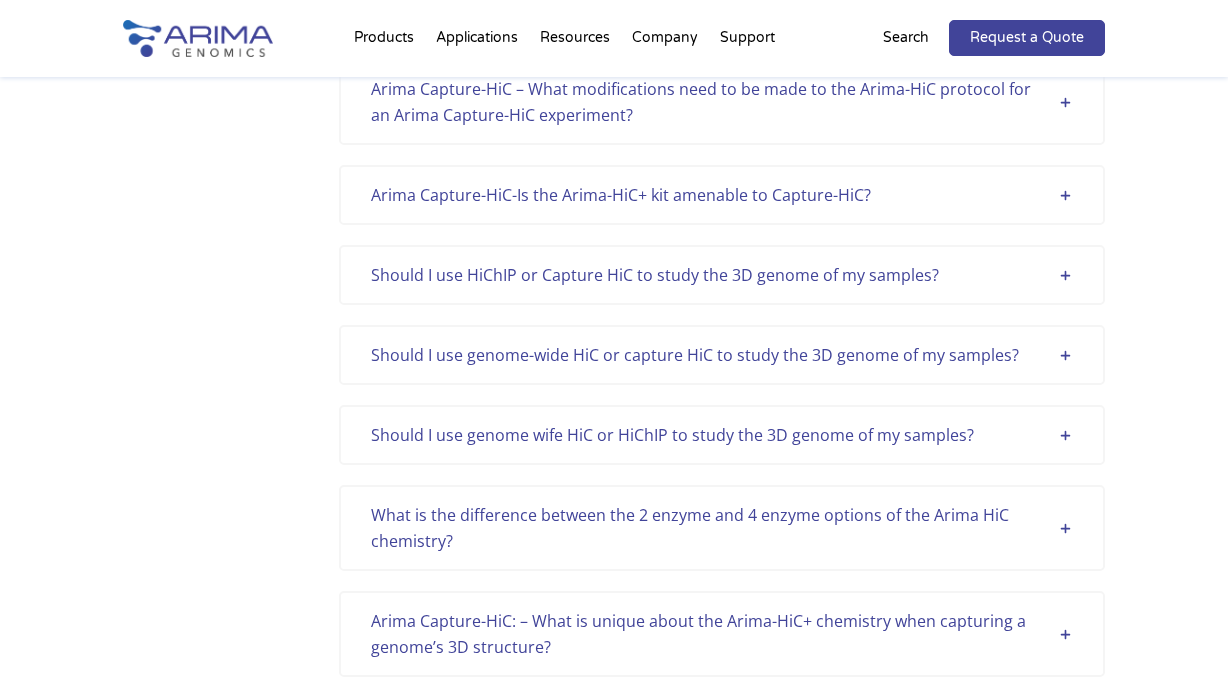 click on "Should I use genome-wide HiC or capture HiC to study the 3D genome of my samples?" at bounding box center (722, 355) 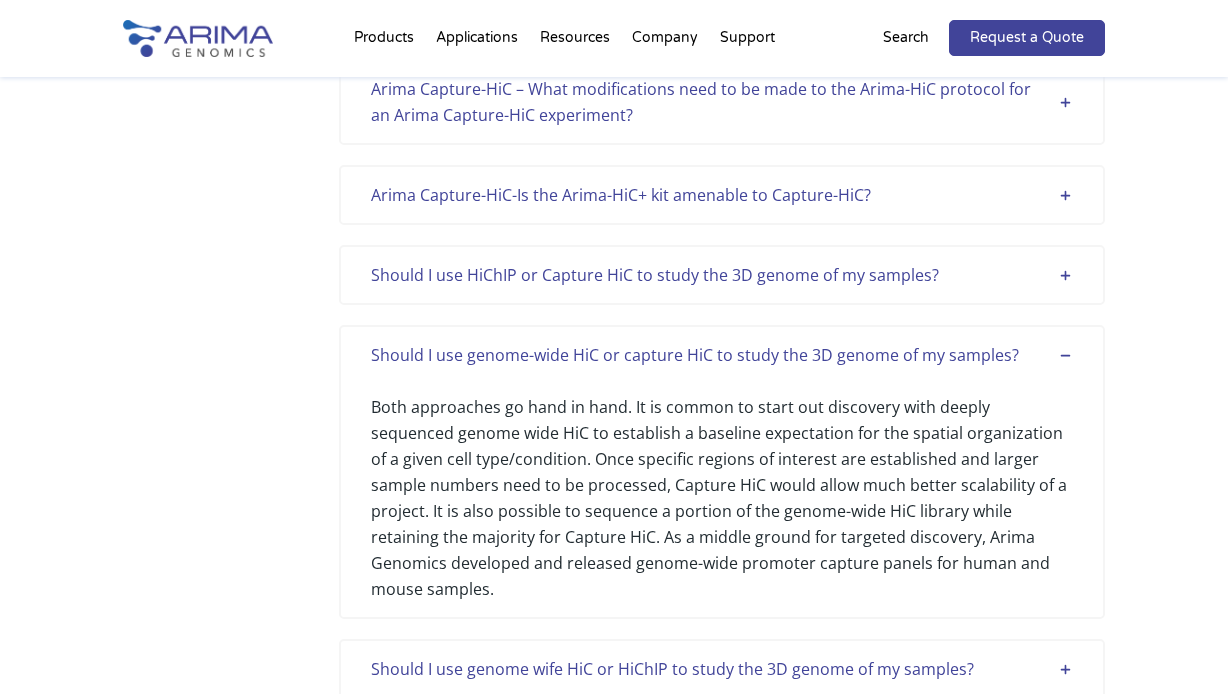 scroll, scrollTop: 963, scrollLeft: 0, axis: vertical 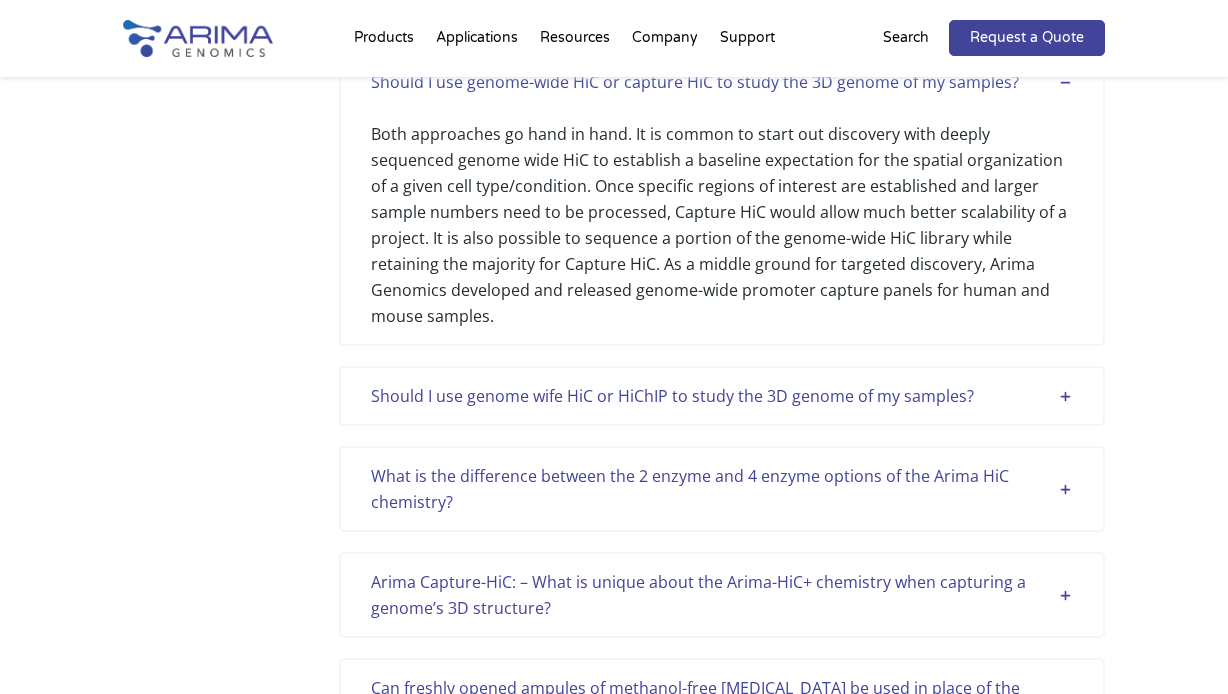 click on "Should I use genome wife HiC or HiChIP to study the 3D genome of my samples?" at bounding box center (722, 396) 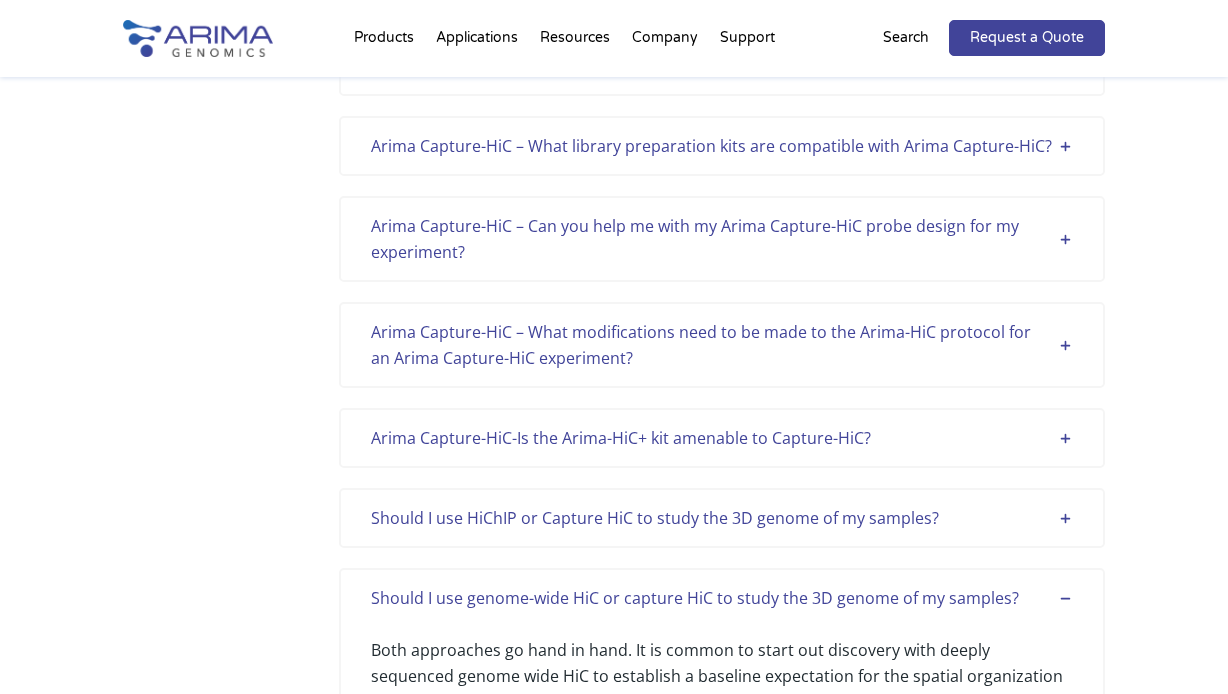 scroll, scrollTop: 0, scrollLeft: 0, axis: both 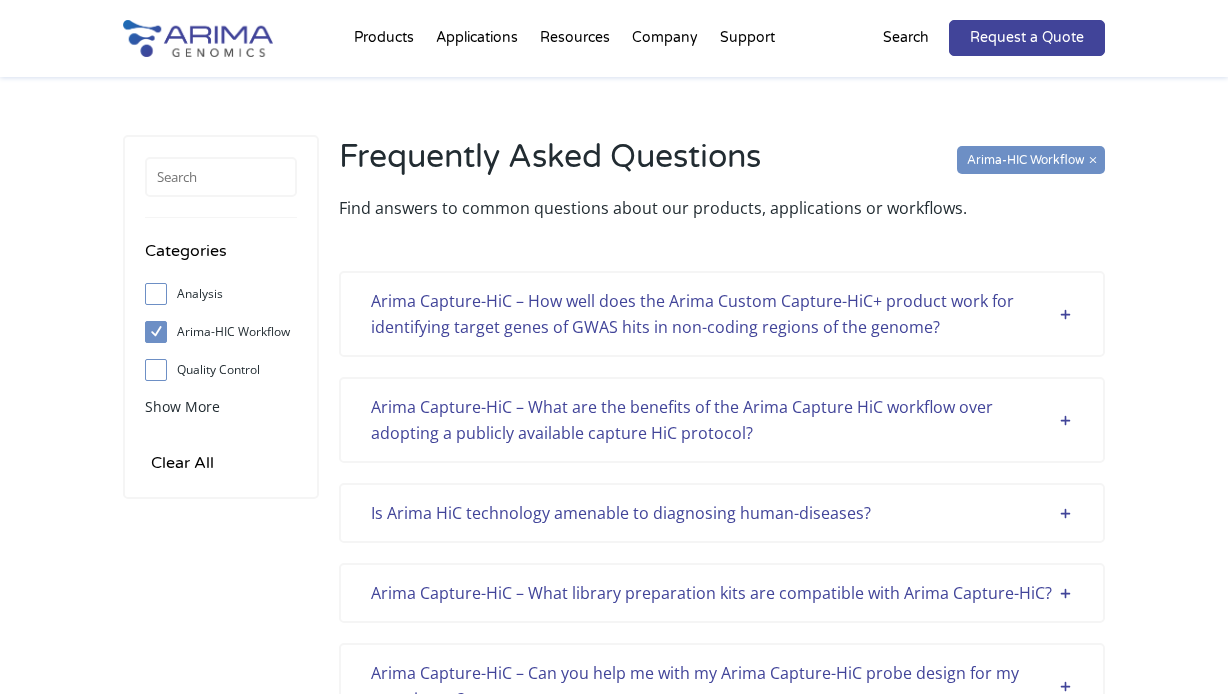click on "Arima-HIC Workflow" at bounding box center [155, 331] 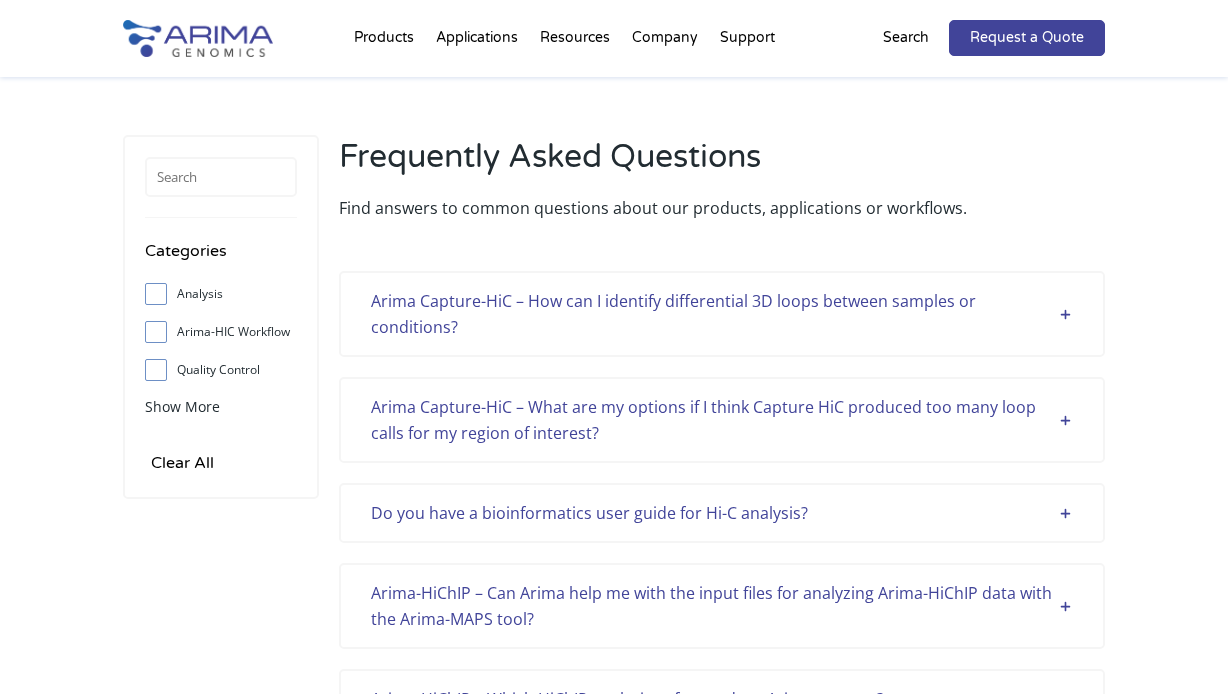 click at bounding box center [161, 294] 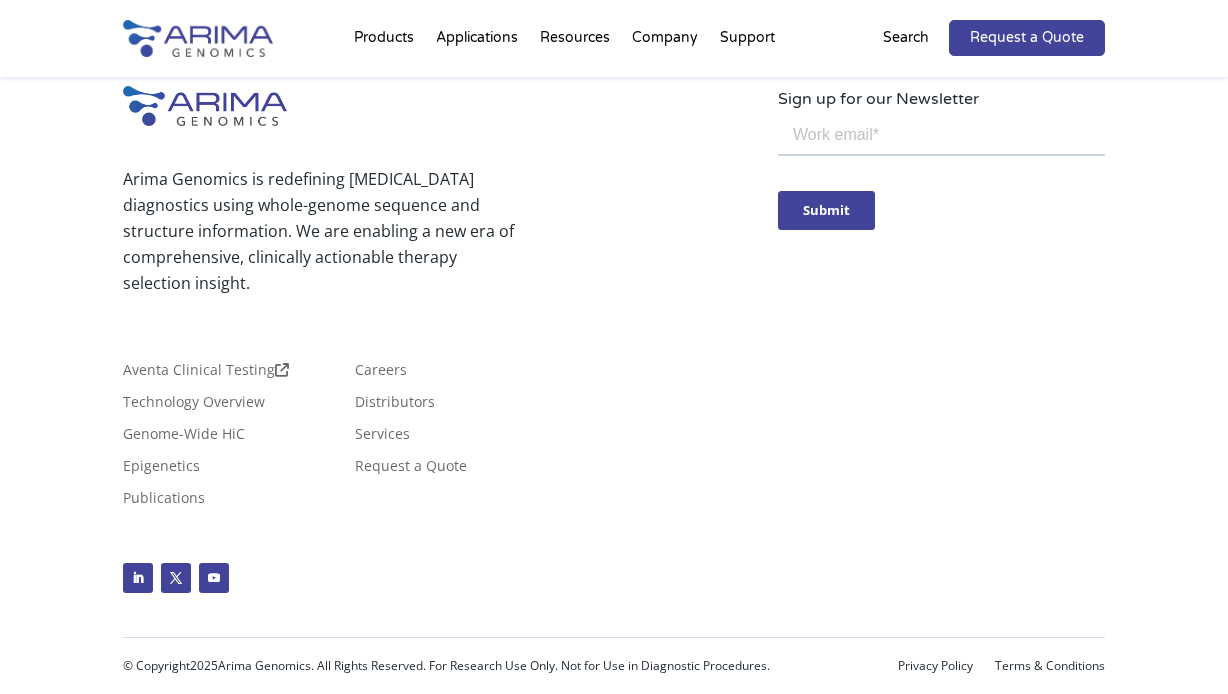 scroll, scrollTop: 1029, scrollLeft: 0, axis: vertical 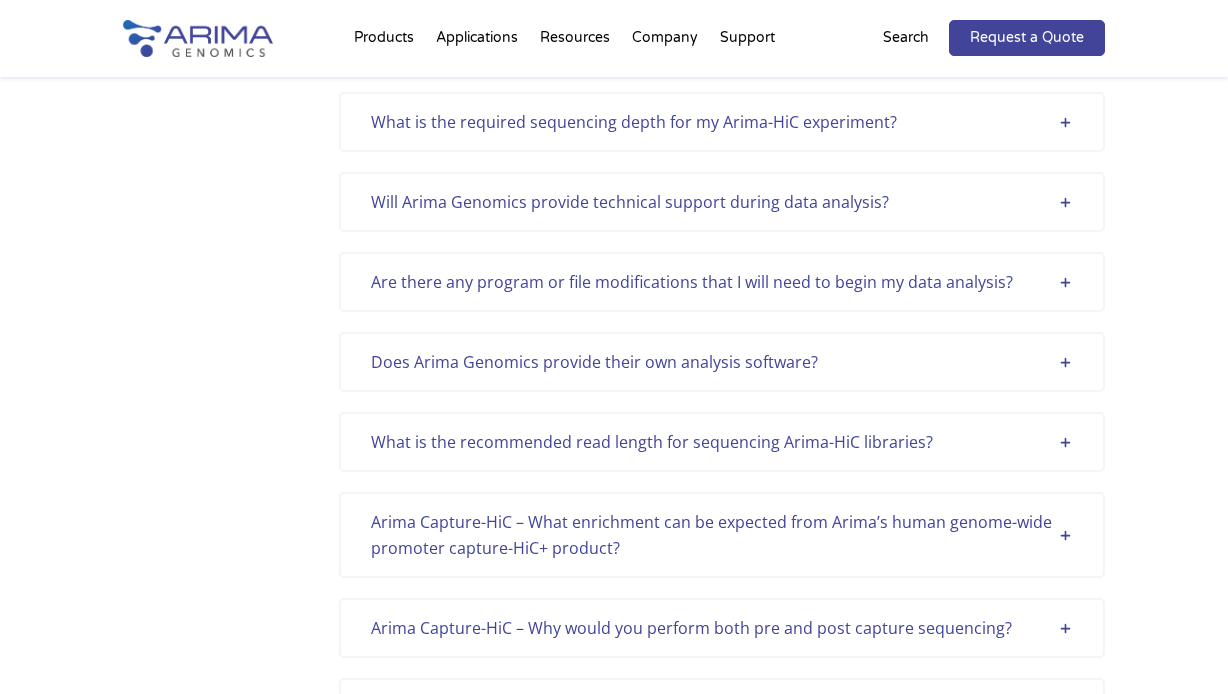 drag, startPoint x: 160, startPoint y: 290, endPoint x: 1070, endPoint y: 363, distance: 912.92334 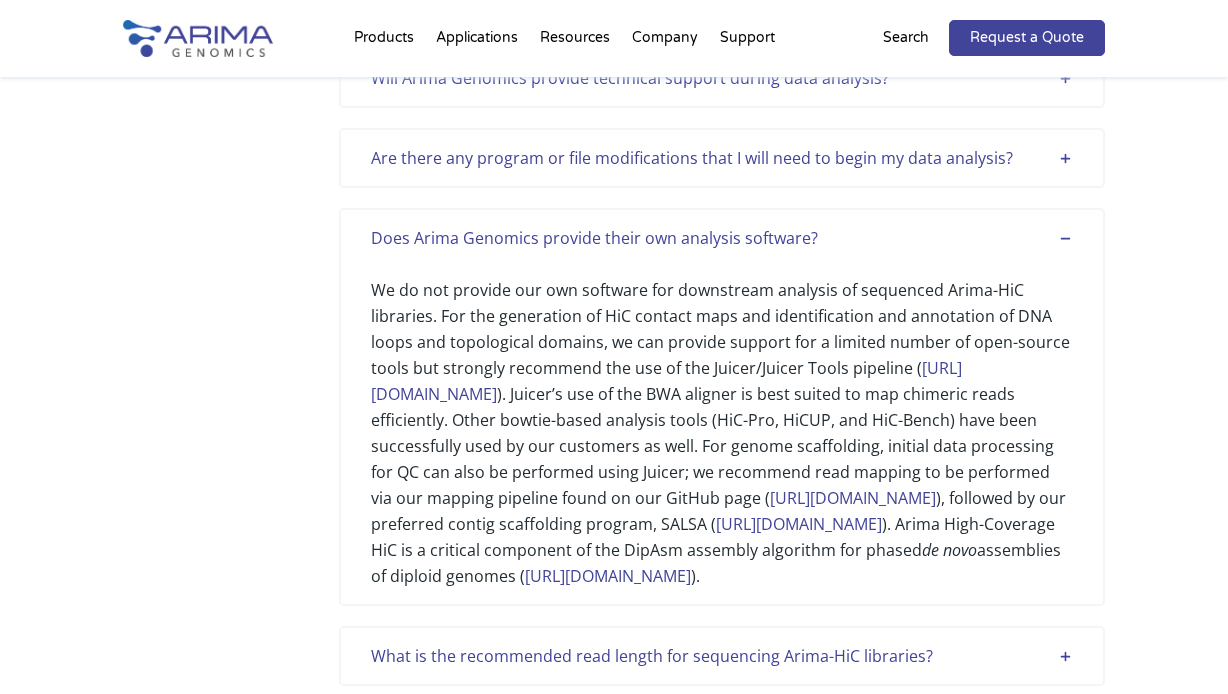 scroll, scrollTop: 1205, scrollLeft: 0, axis: vertical 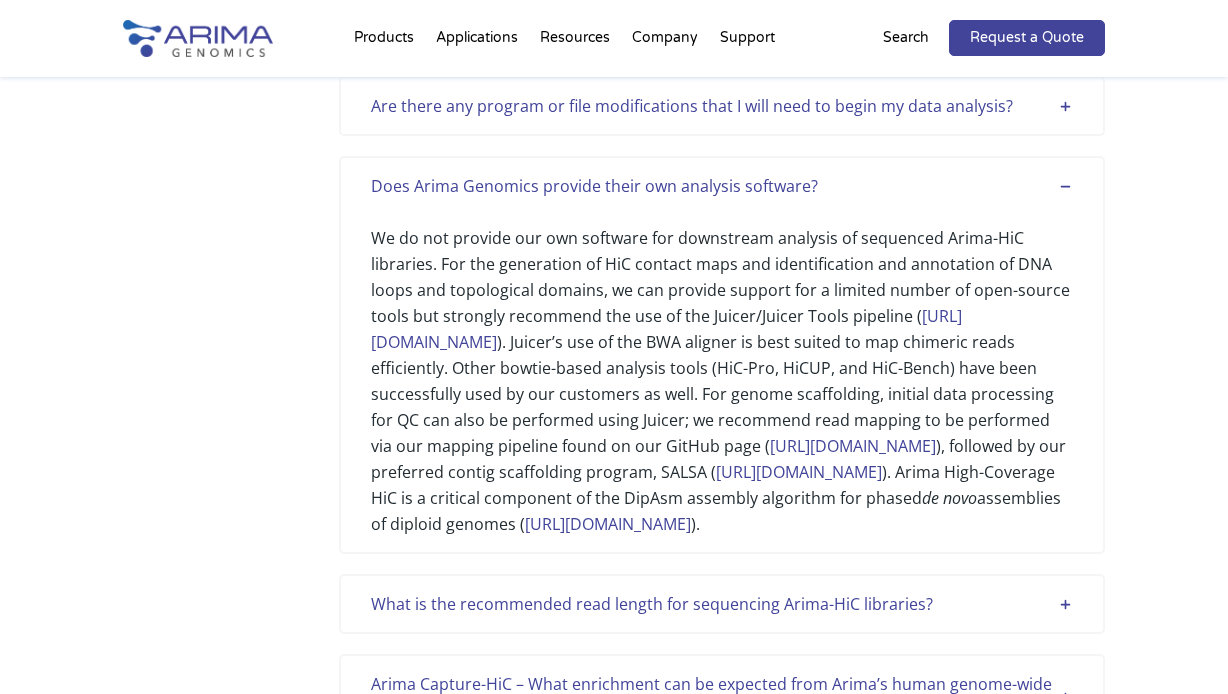 click on "[URL][DOMAIN_NAME]" at bounding box center (853, 446) 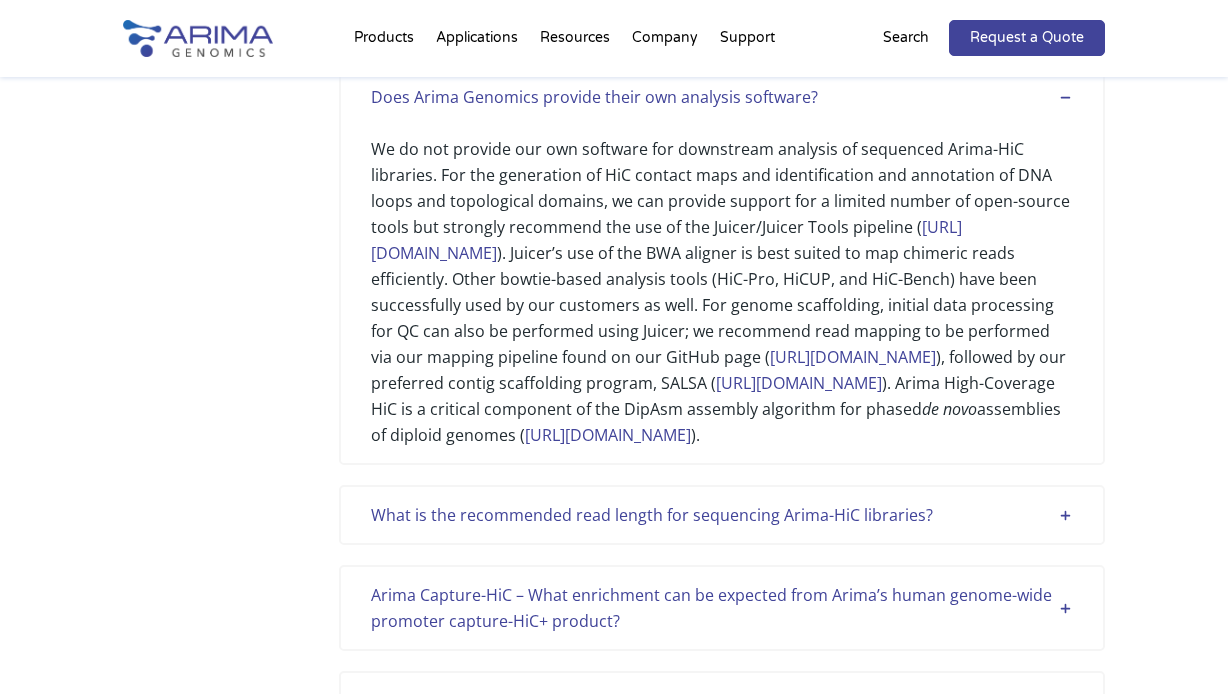 scroll, scrollTop: 1425, scrollLeft: 0, axis: vertical 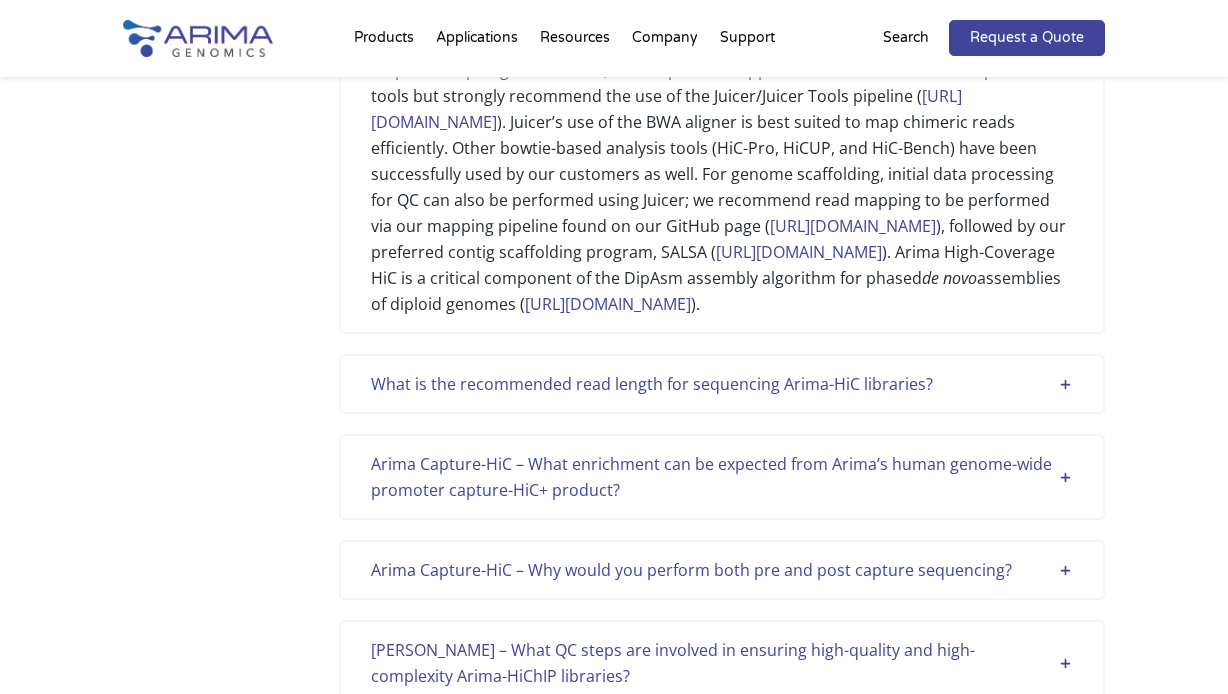 click on "What is the recommended read length for sequencing Arima-HiC libraries?" at bounding box center (722, 384) 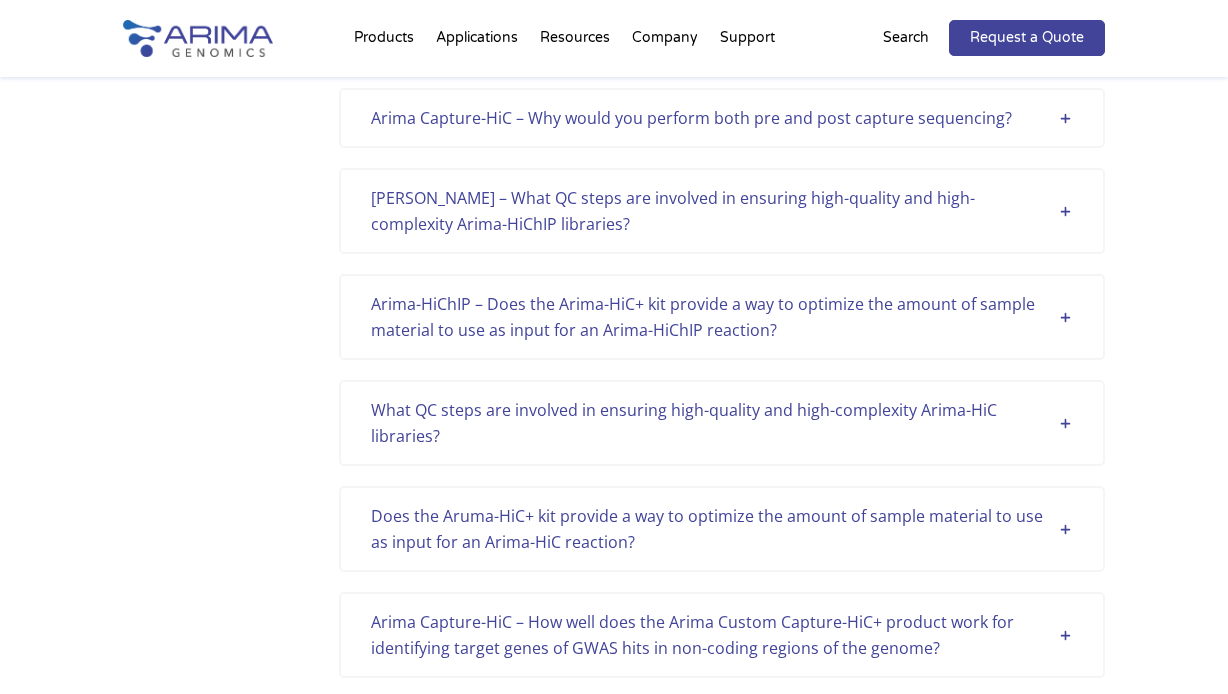 scroll, scrollTop: 2037, scrollLeft: 0, axis: vertical 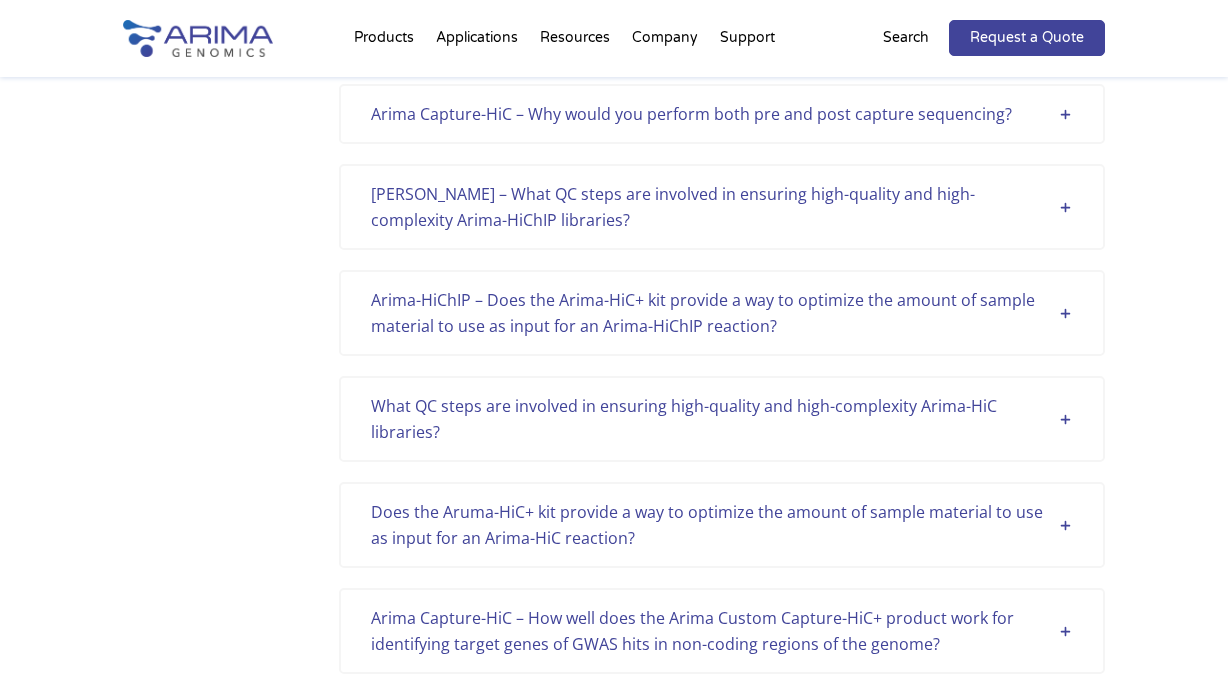 click on "What QC steps are involved in ensuring high-quality and high-complexity Arima-HiC libraries?" at bounding box center [722, 419] 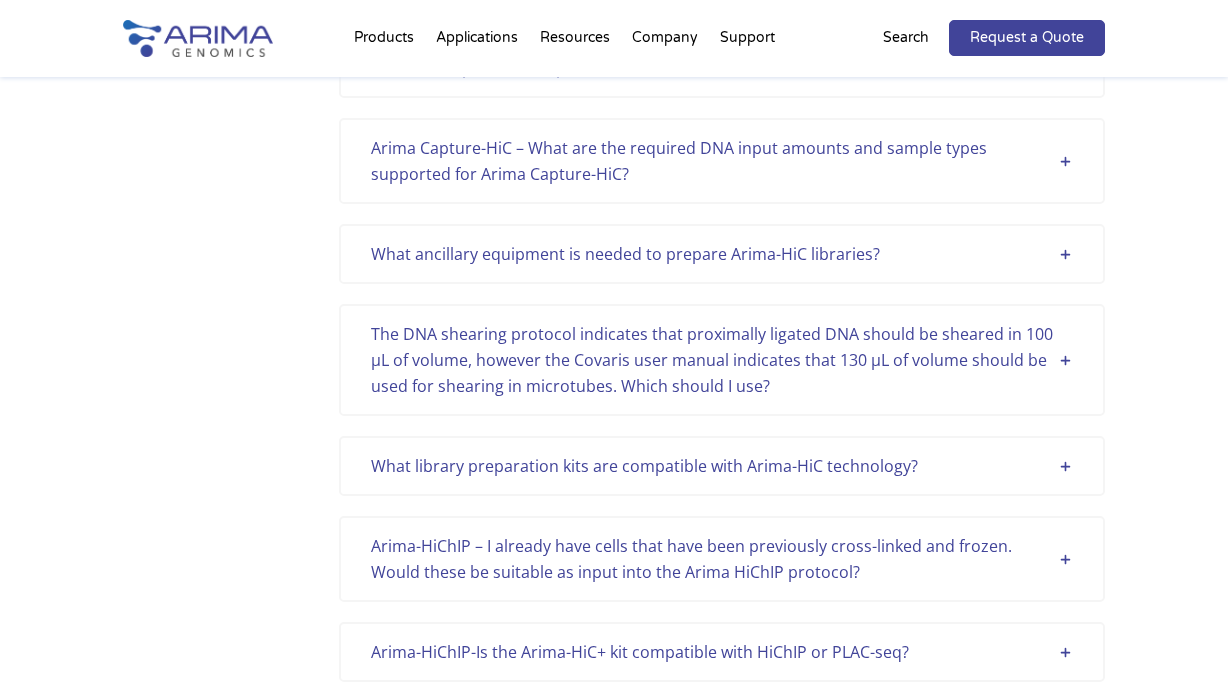 scroll, scrollTop: 5232, scrollLeft: 0, axis: vertical 